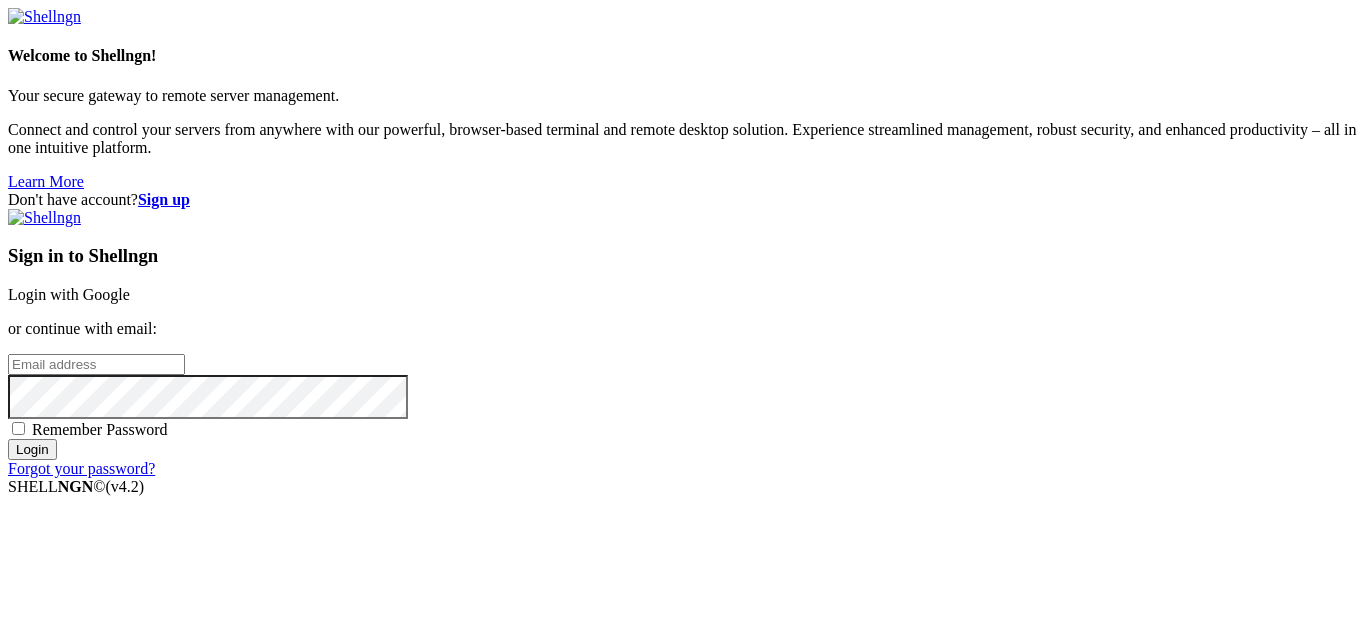 scroll, scrollTop: 0, scrollLeft: 0, axis: both 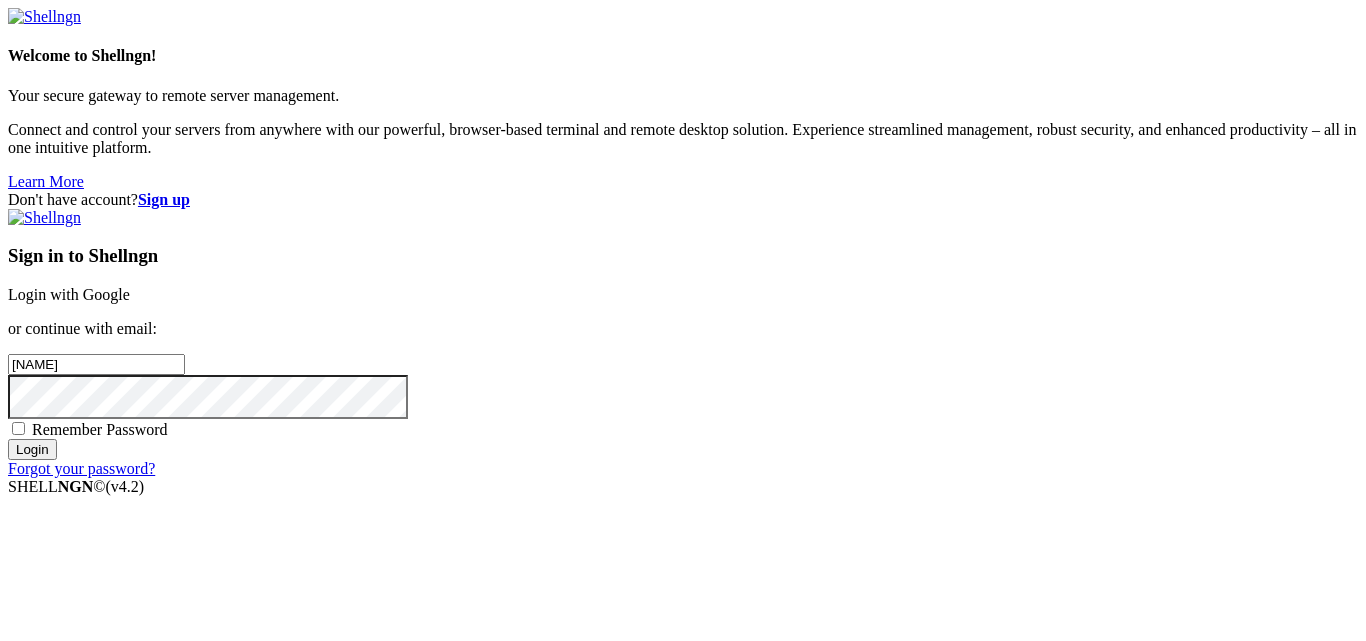 click on "Login" at bounding box center [32, 449] 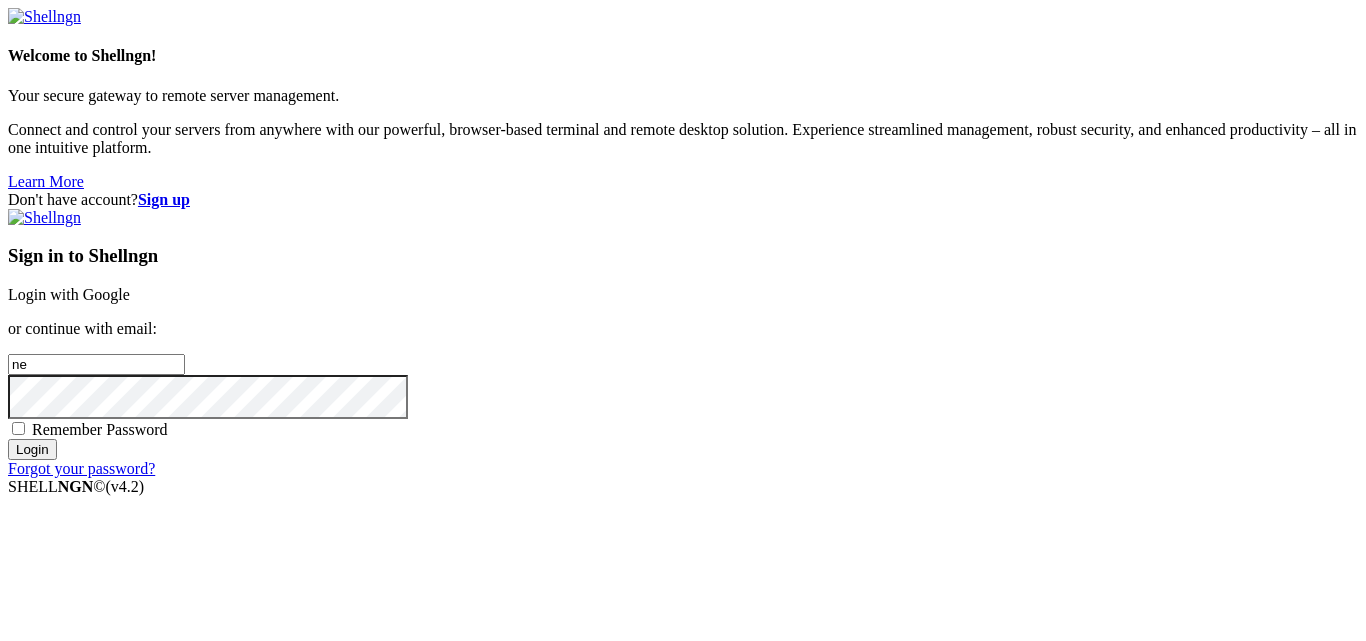 type on "n" 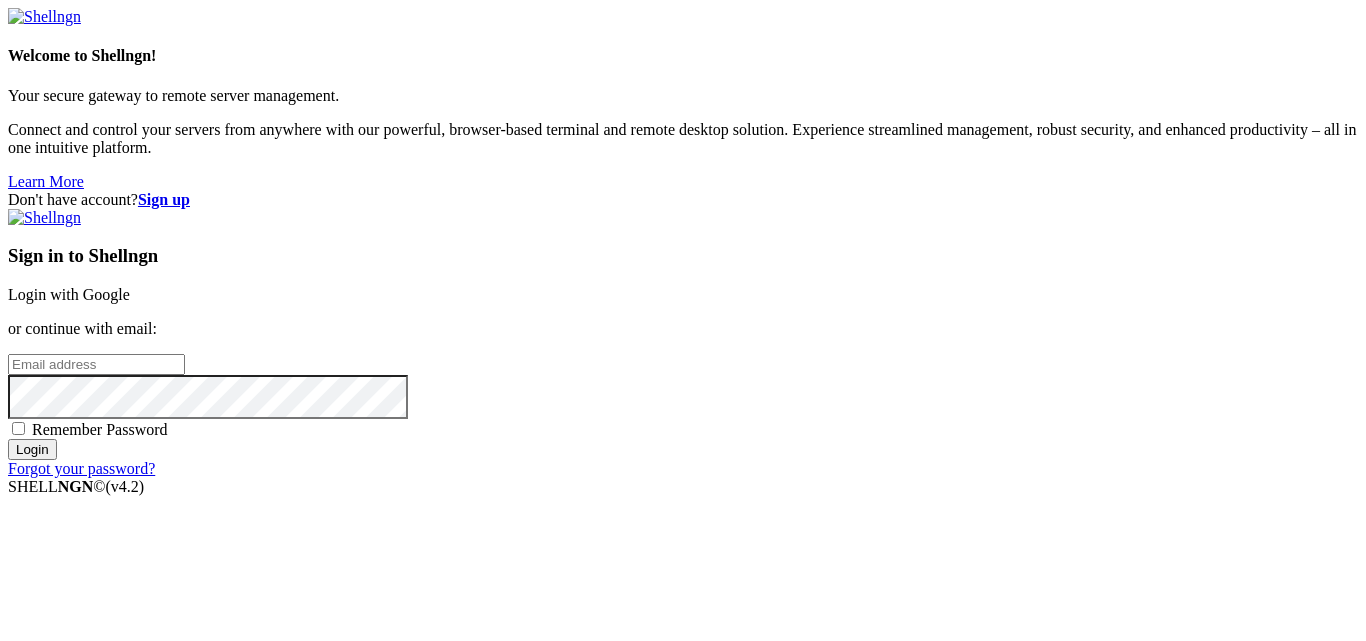 type 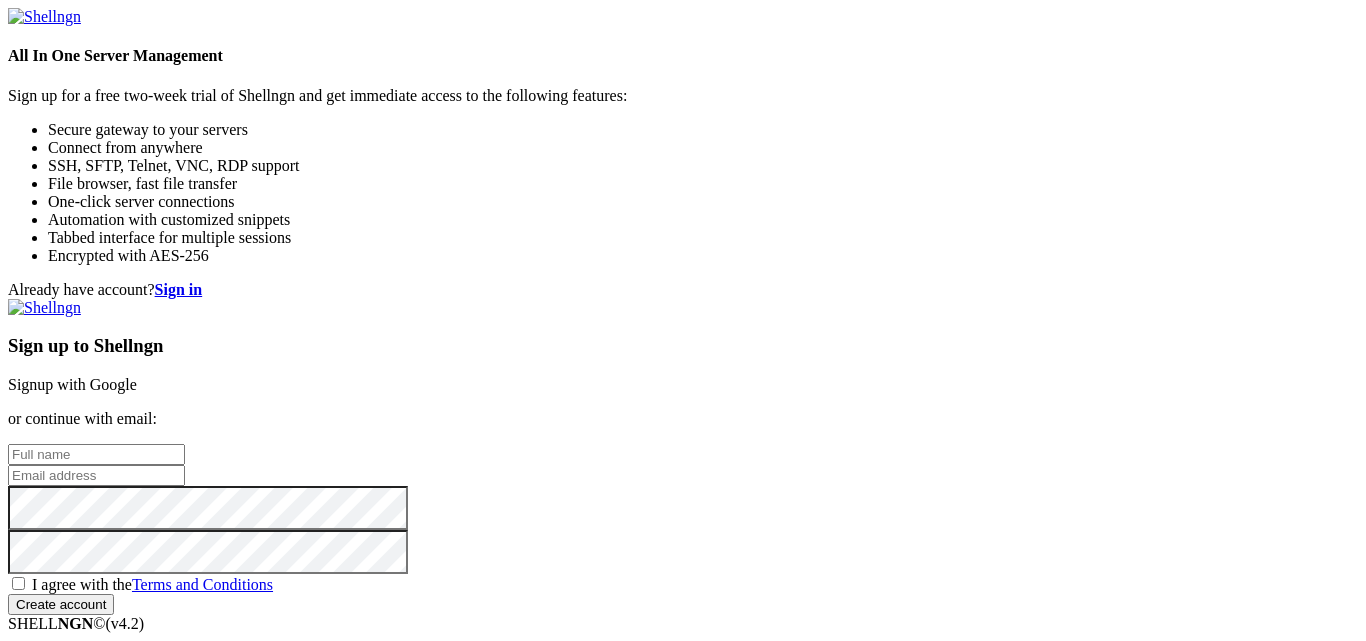 click at bounding box center (96, 454) 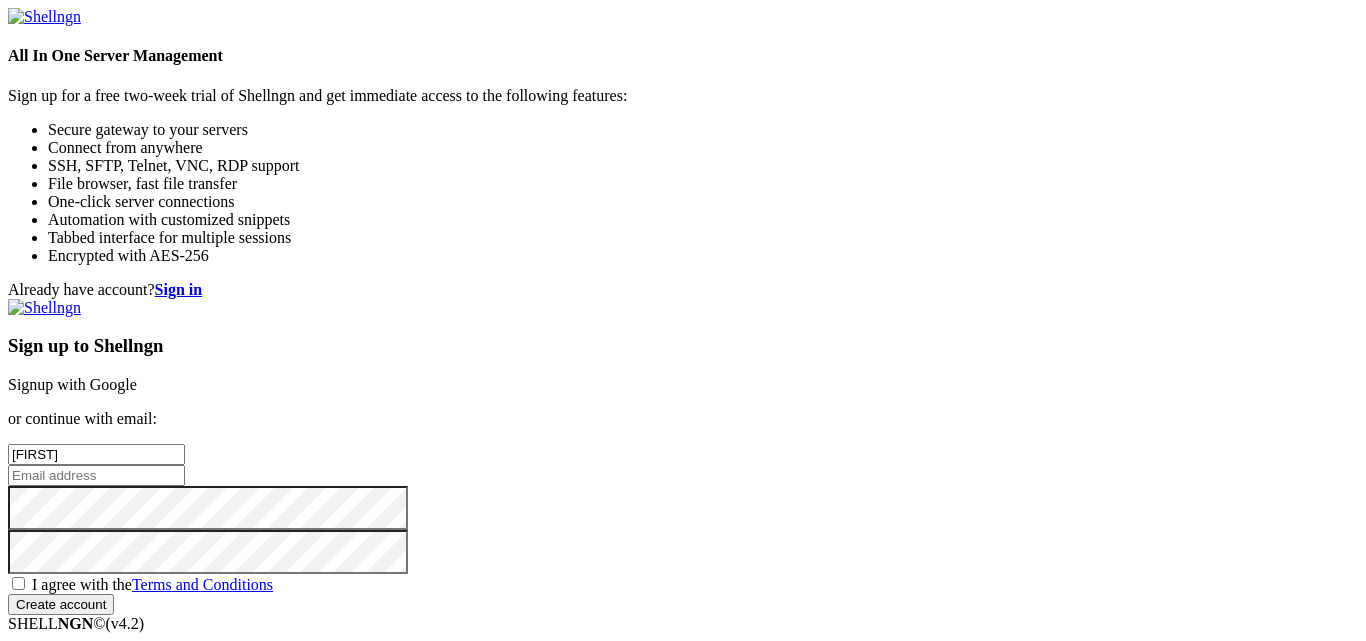 type on "[FIRST]" 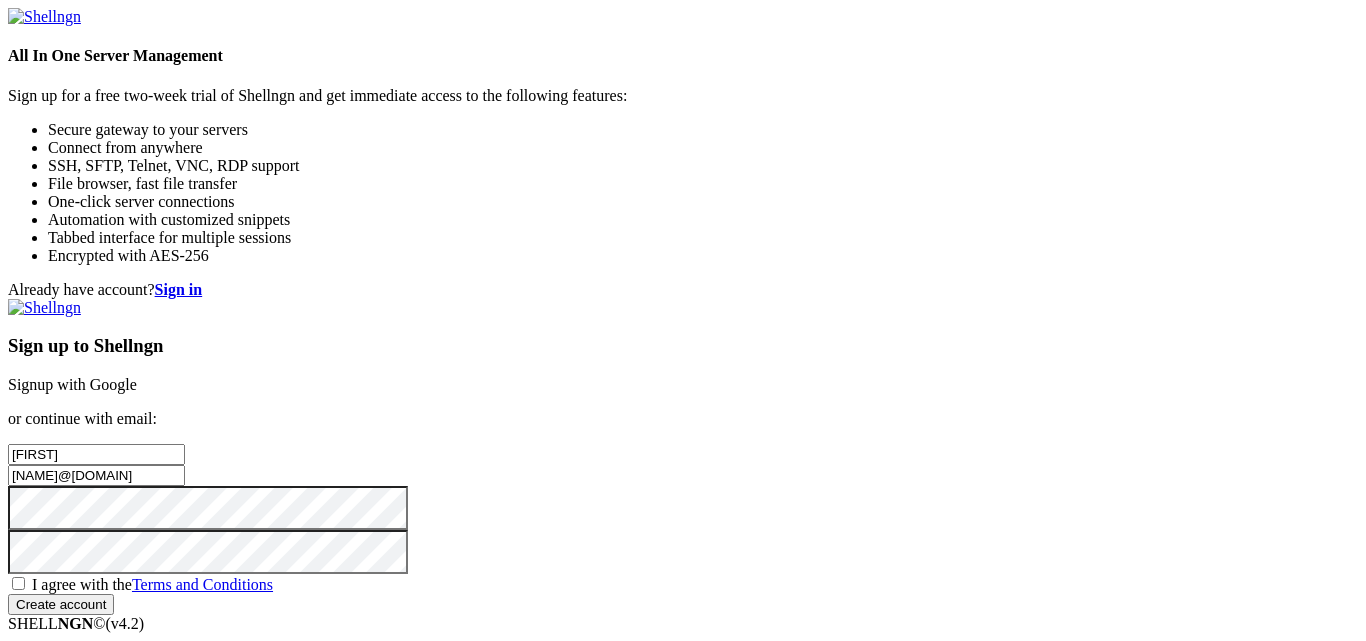 click on "I agree with the   Terms and
Conditions" at bounding box center [152, 584] 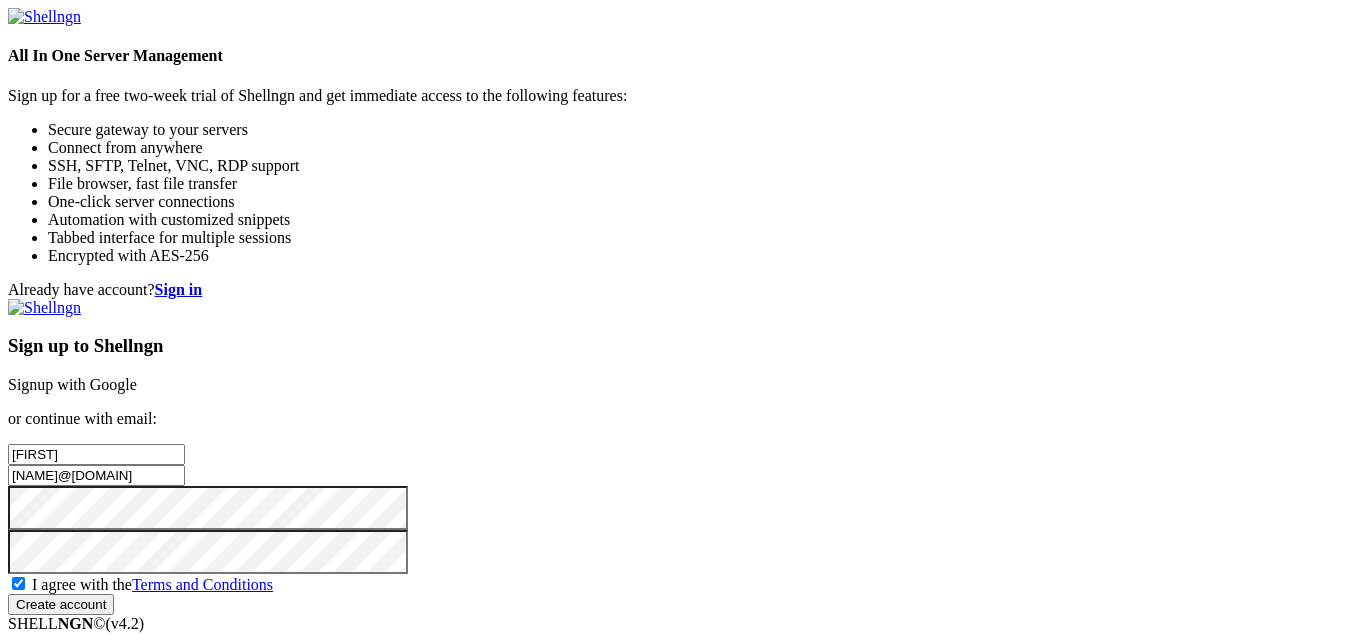 scroll, scrollTop: 121, scrollLeft: 0, axis: vertical 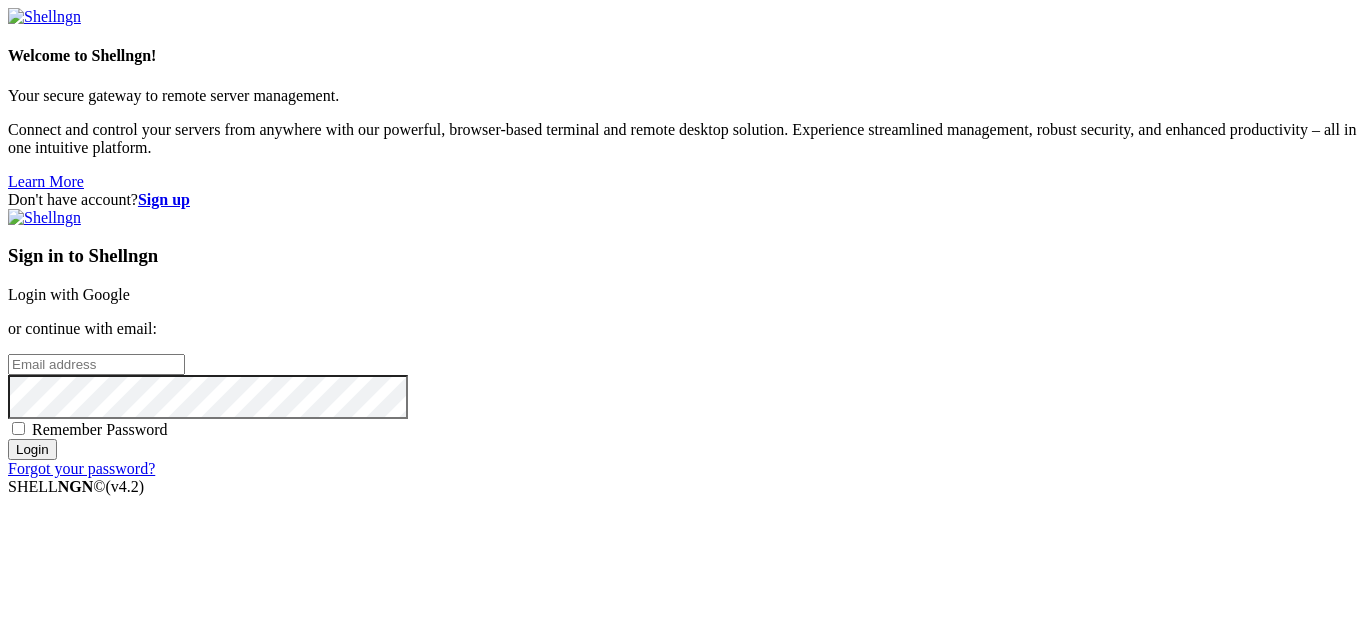 click at bounding box center (96, 364) 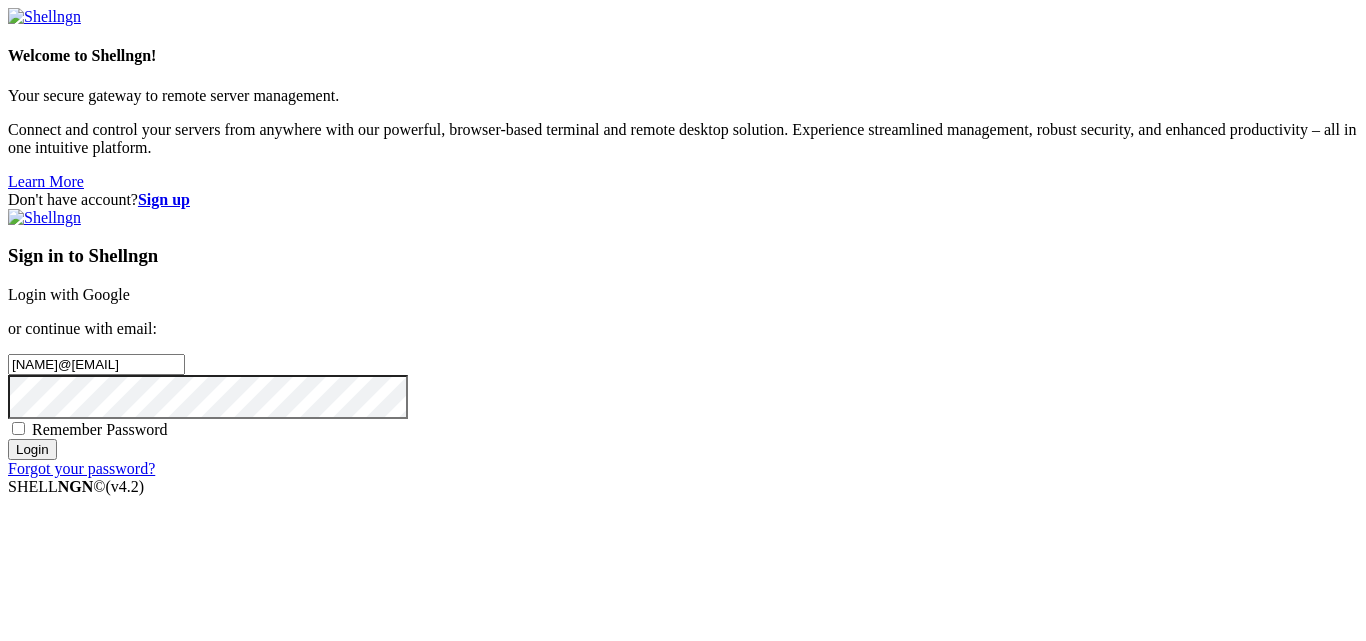 type on "[NAME]@[EMAIL]" 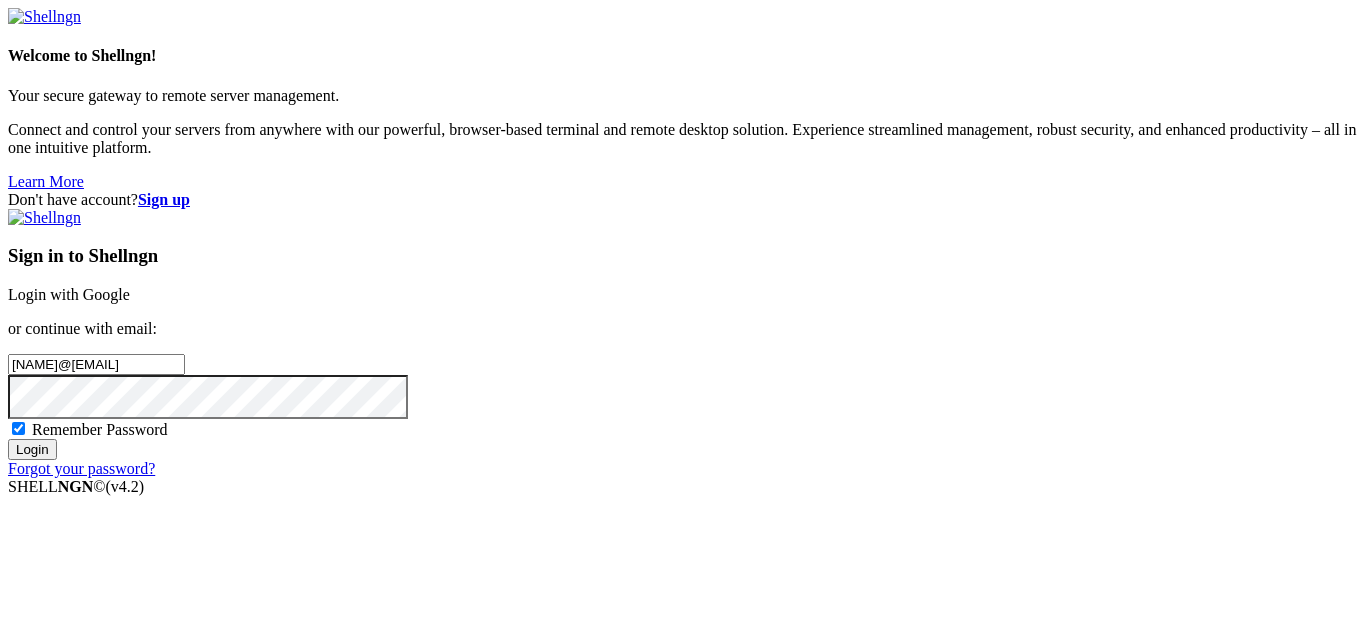 click on "Login" at bounding box center [32, 449] 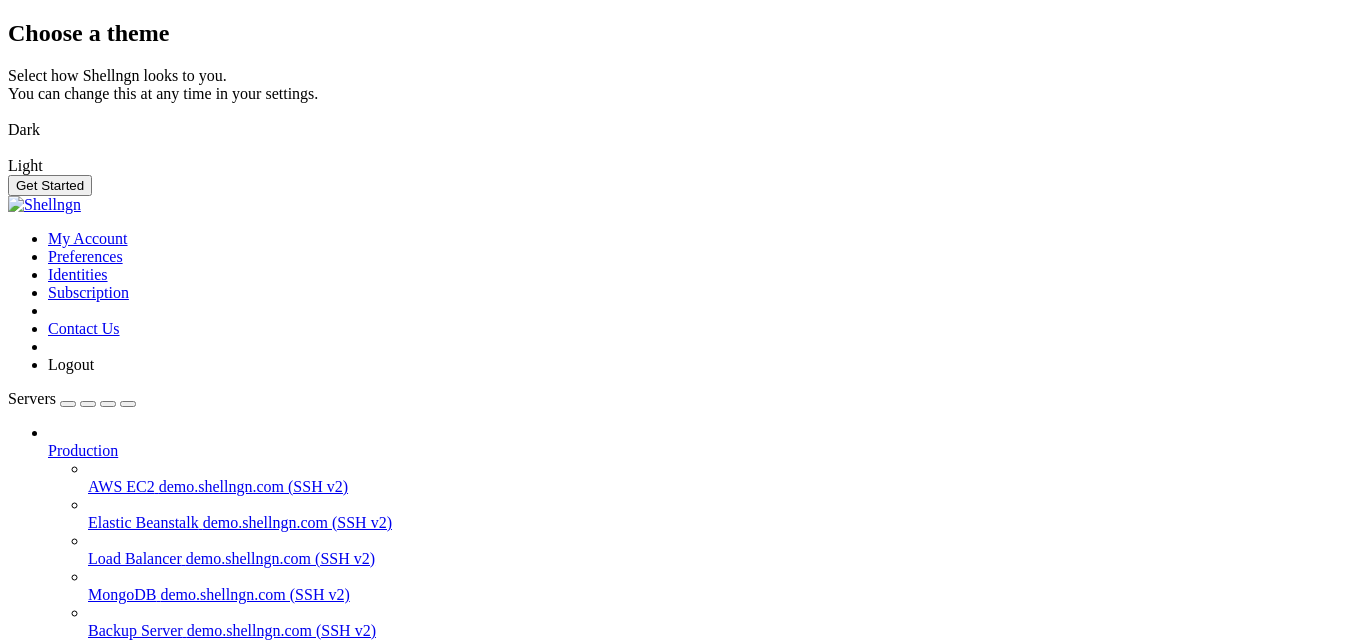click at bounding box center (8, 117) 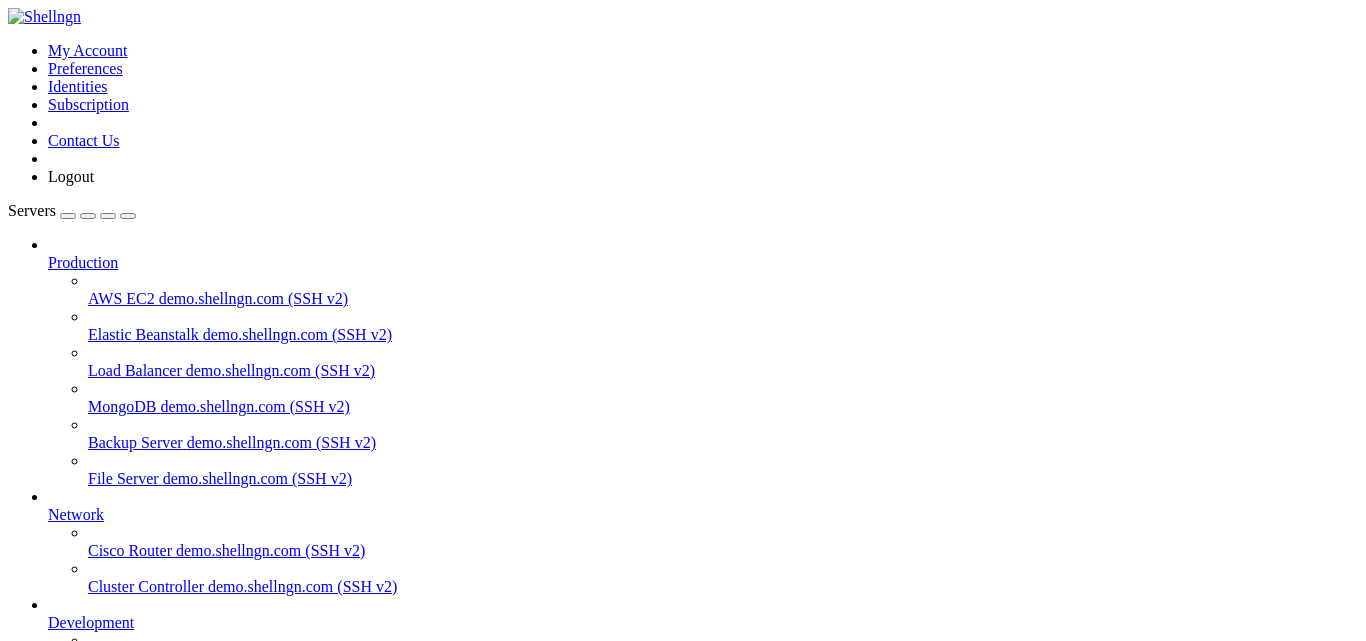 scroll, scrollTop: 0, scrollLeft: 0, axis: both 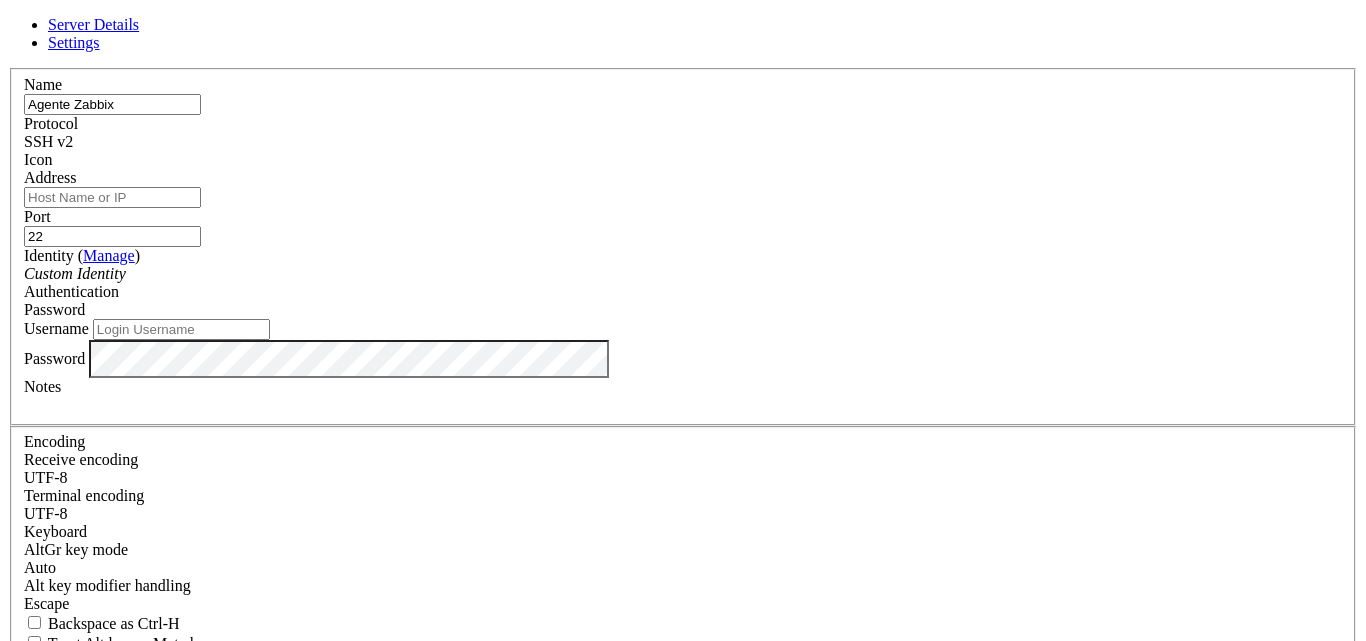 type on "Agente Zabbix" 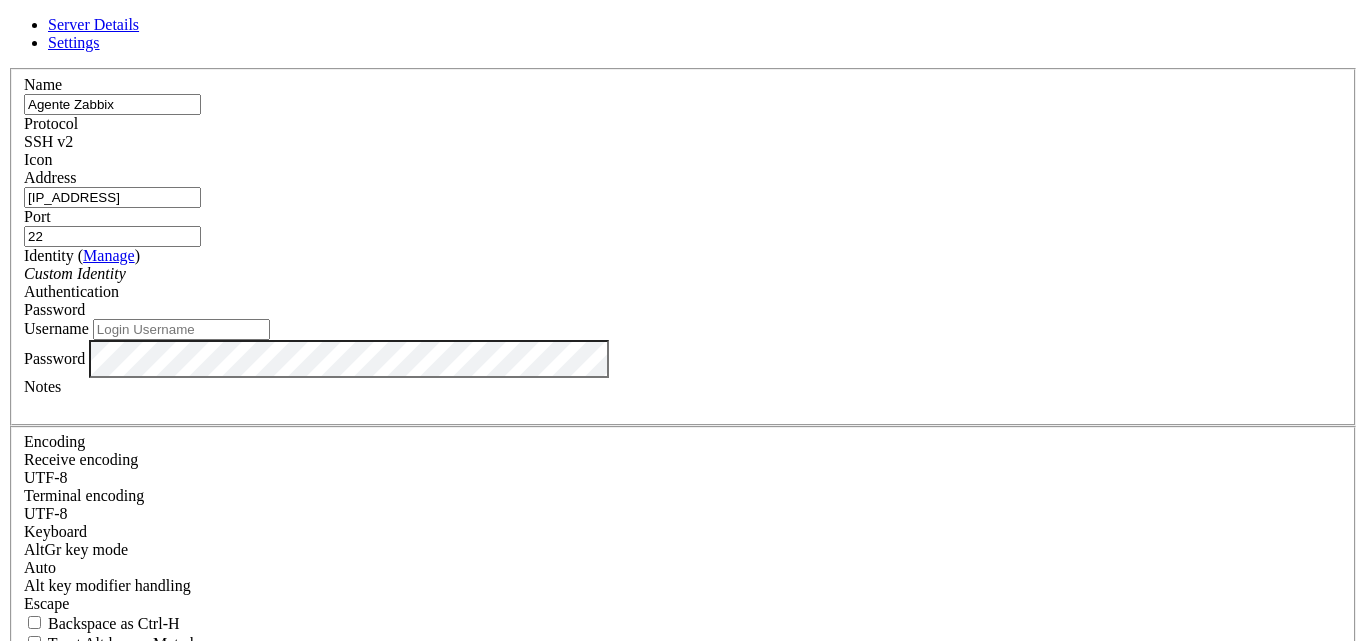 click on "44.203.145.11" at bounding box center [112, 197] 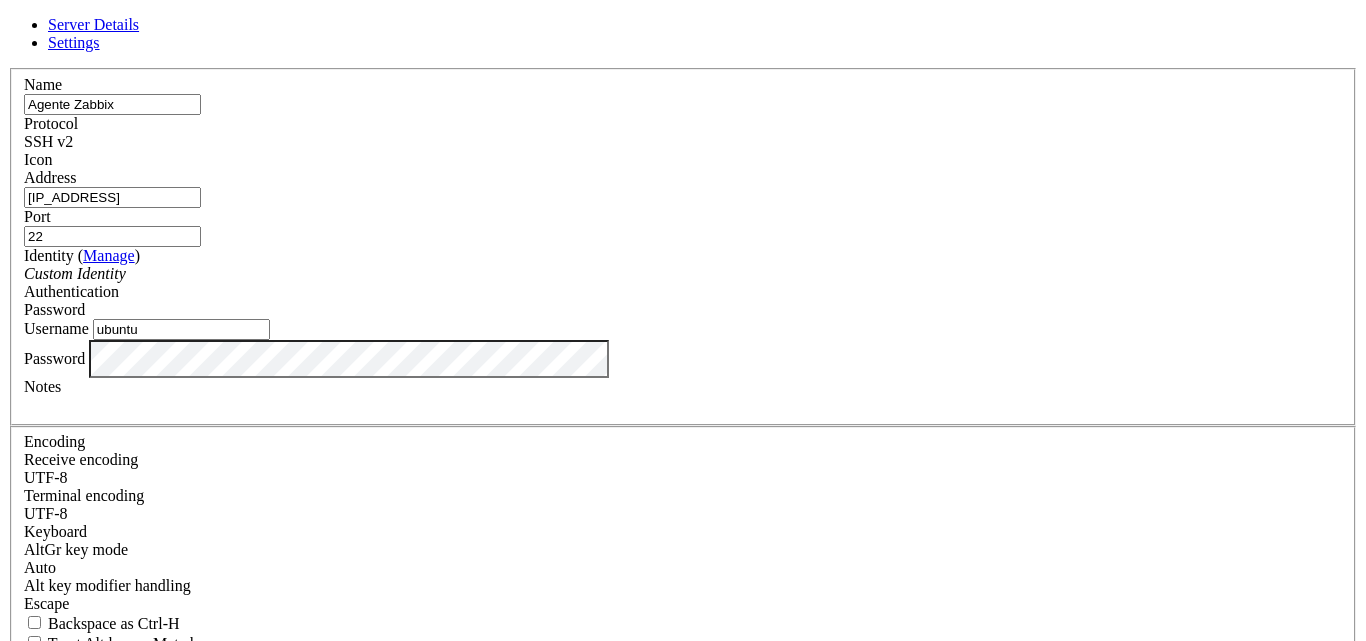 type on "ubuntu" 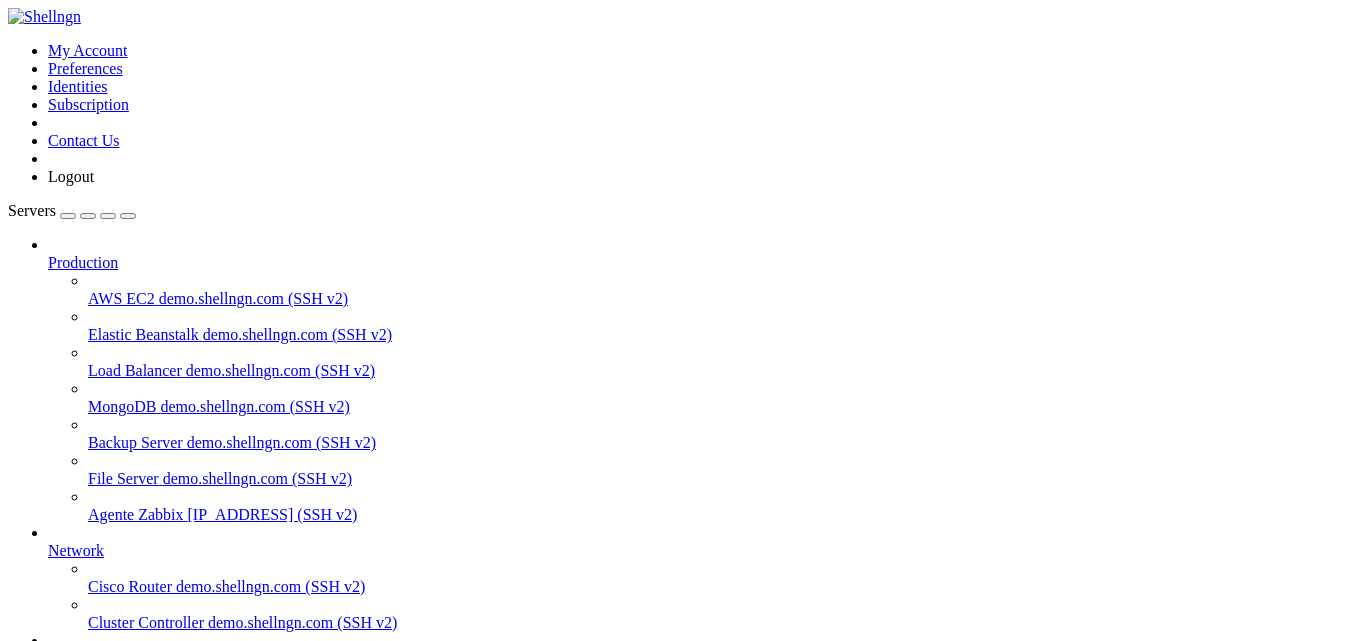 click on "44.203.145.11 (SSH v2)" at bounding box center [273, 514] 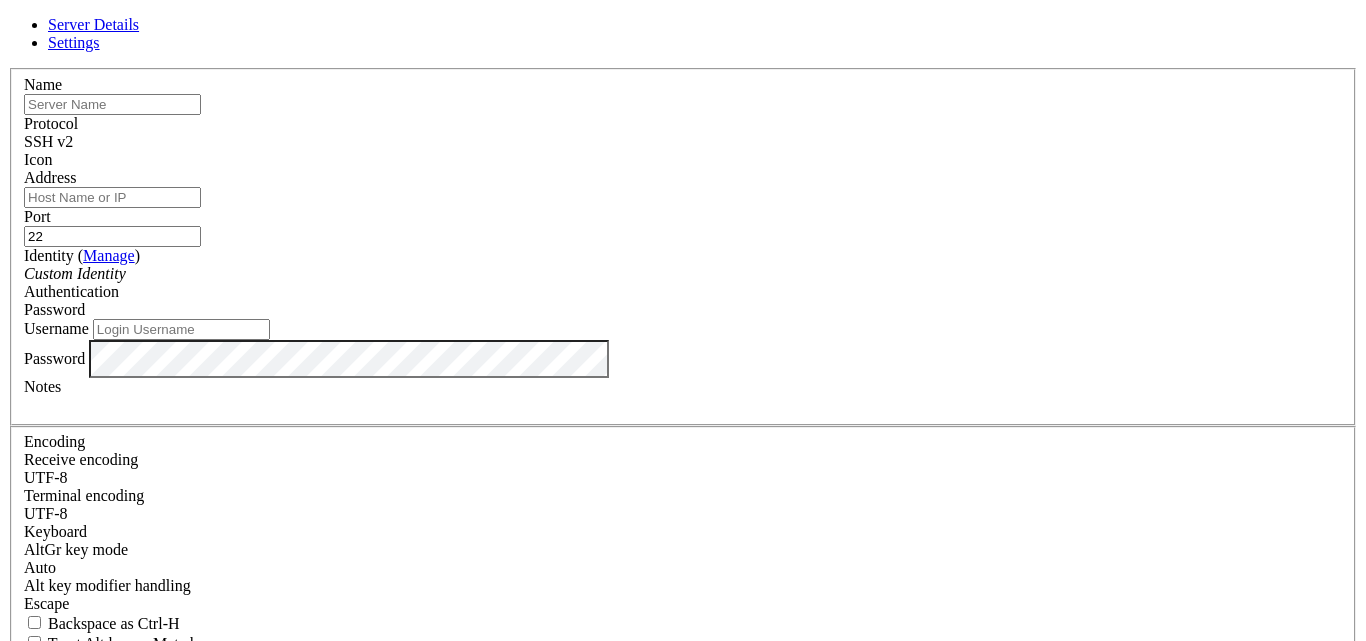 click at bounding box center (112, 104) 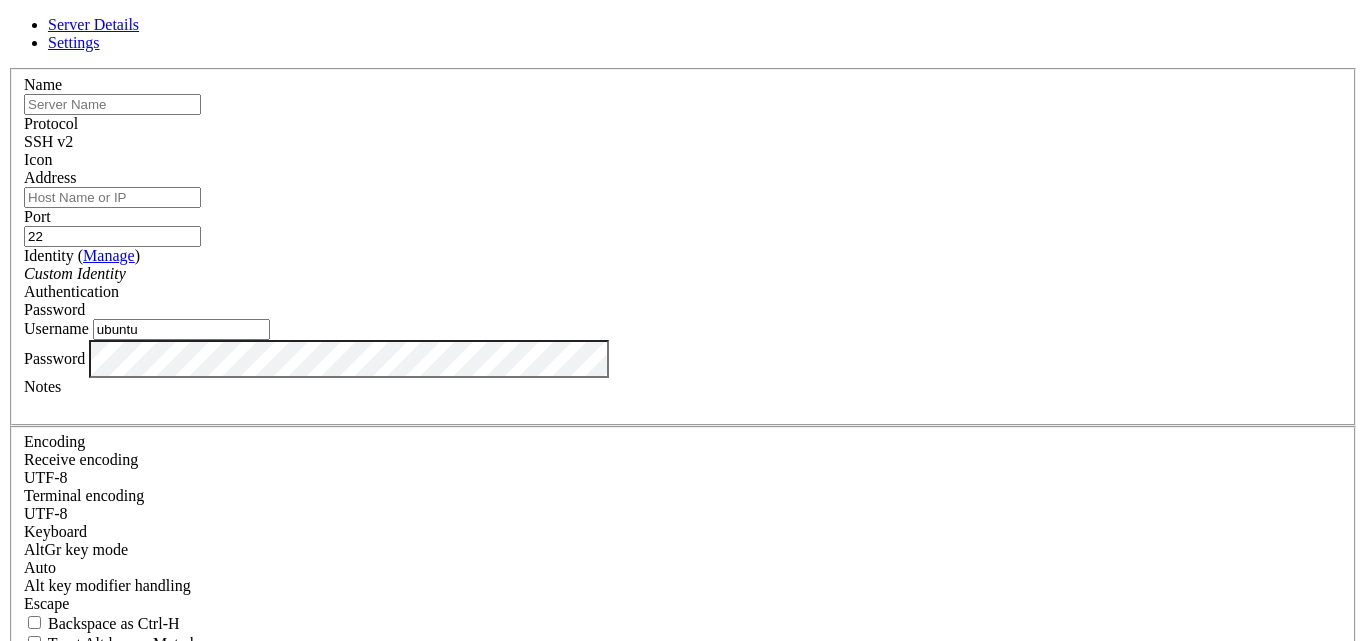 type on "ubuntu" 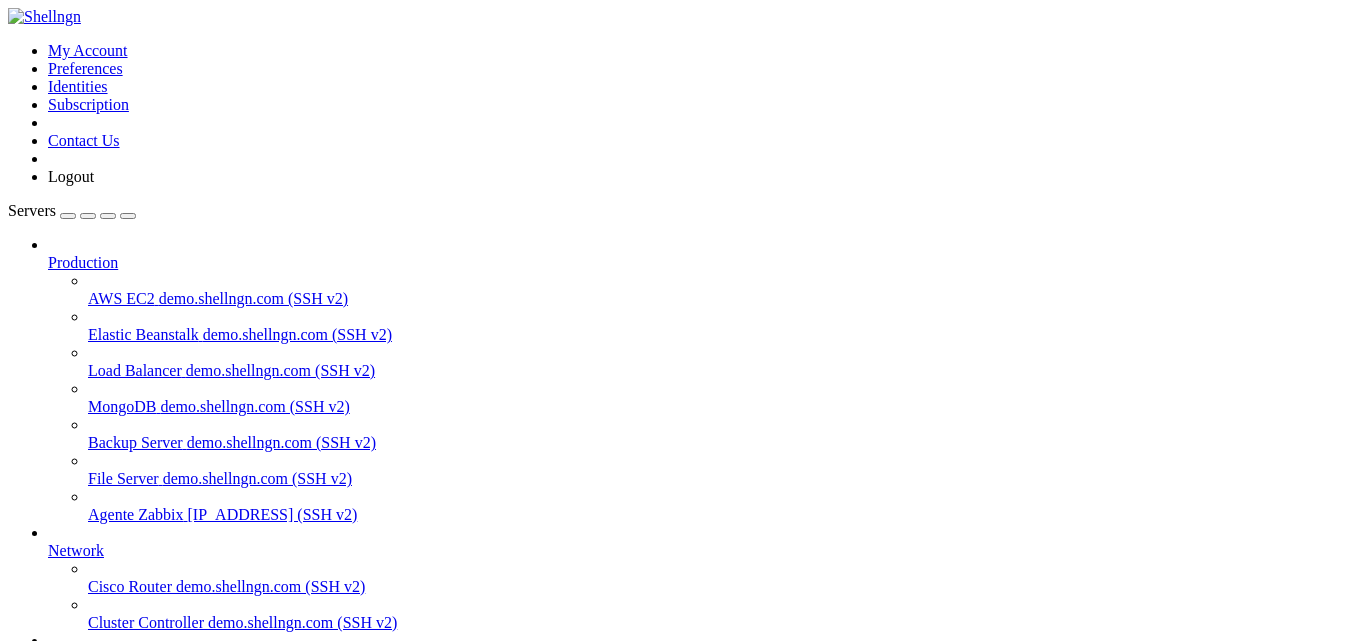 click on "Ubuntu Pro subscription. Free for personal use." 